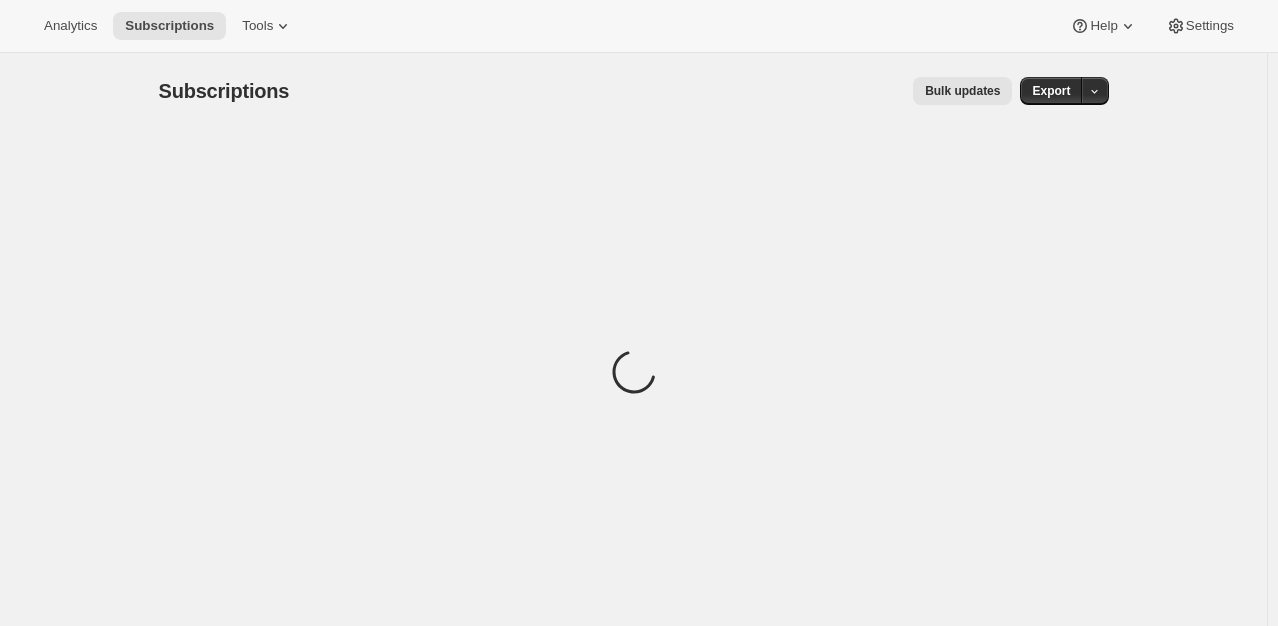 scroll, scrollTop: 0, scrollLeft: 0, axis: both 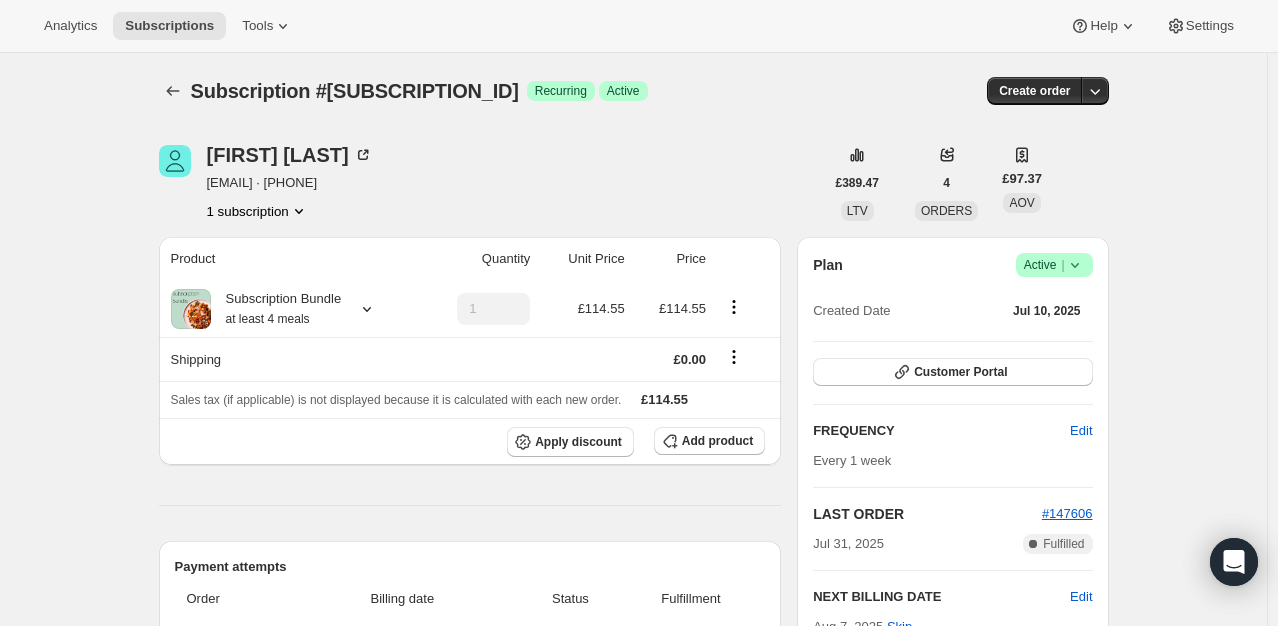 click 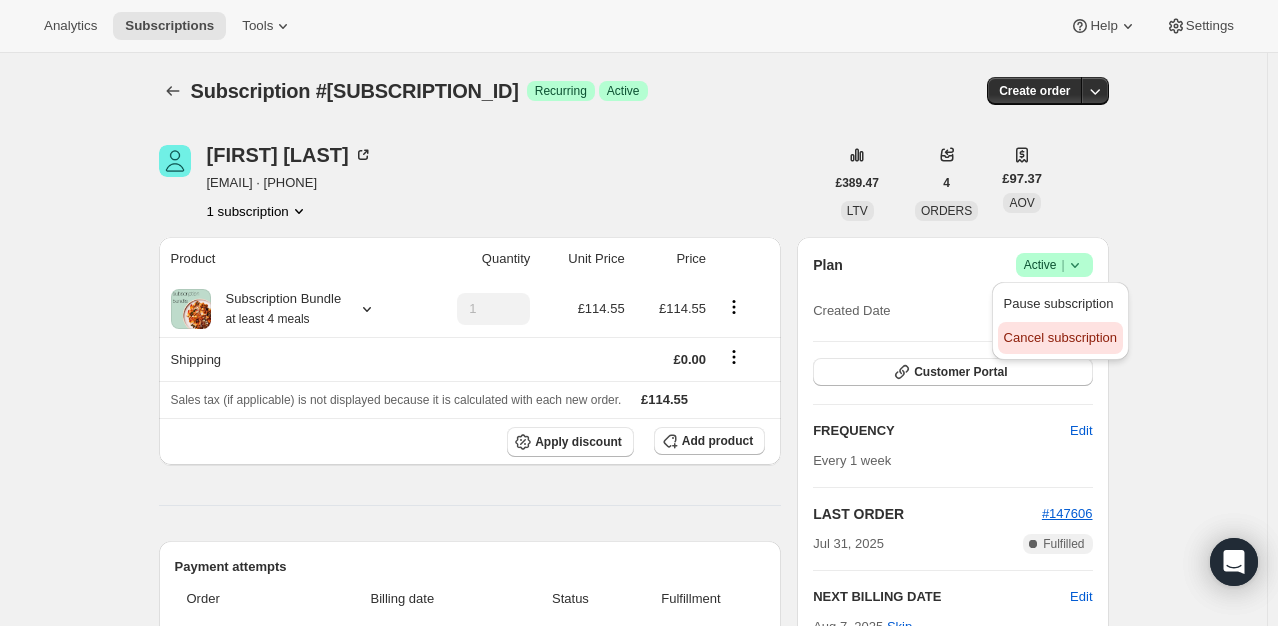 click on "Cancel subscription" at bounding box center (1060, 337) 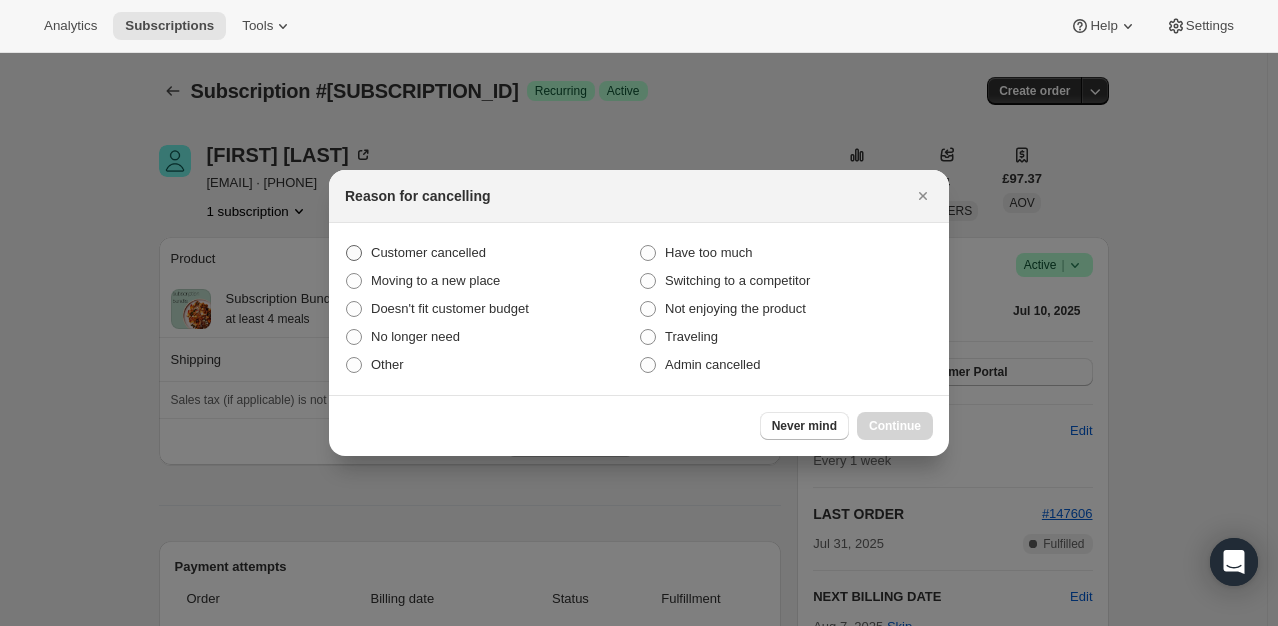 click on "Customer cancelled" at bounding box center [428, 252] 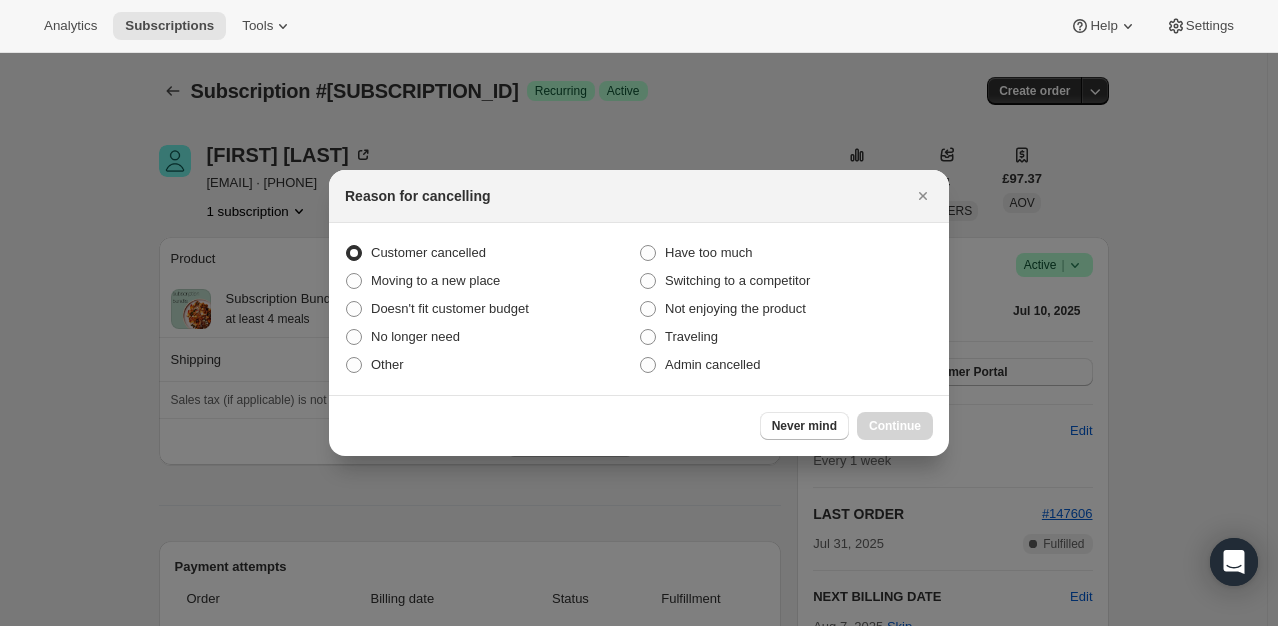 radio on "true" 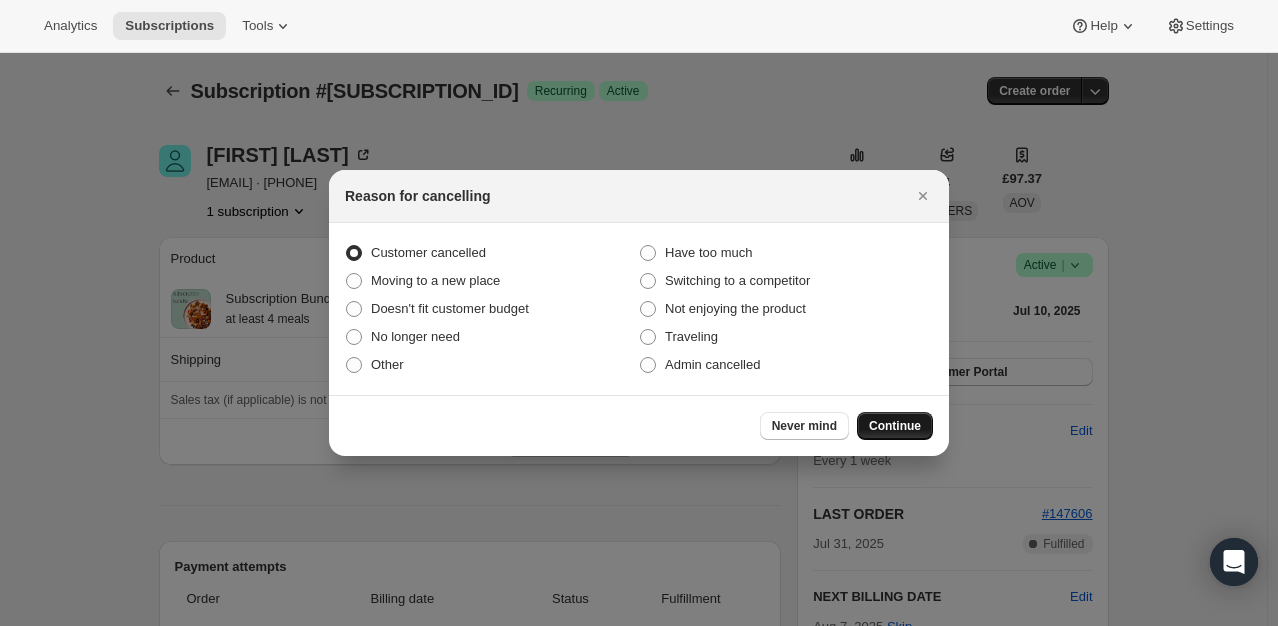 click on "Continue" at bounding box center [895, 426] 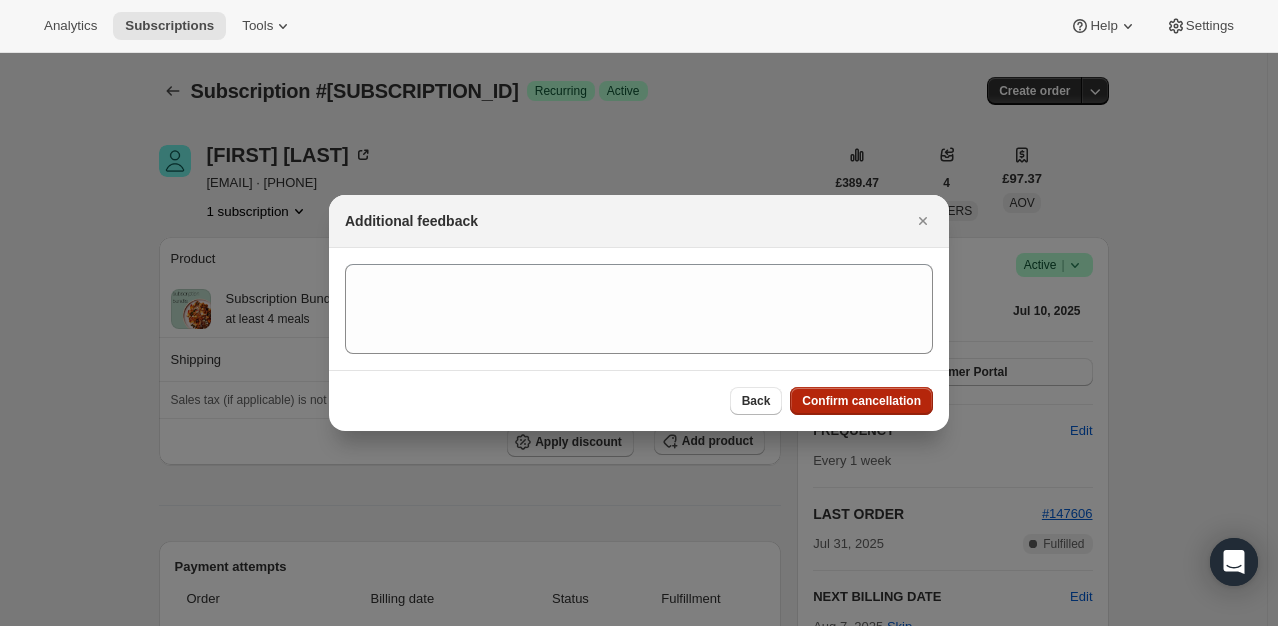 click on "Confirm cancellation" at bounding box center [861, 401] 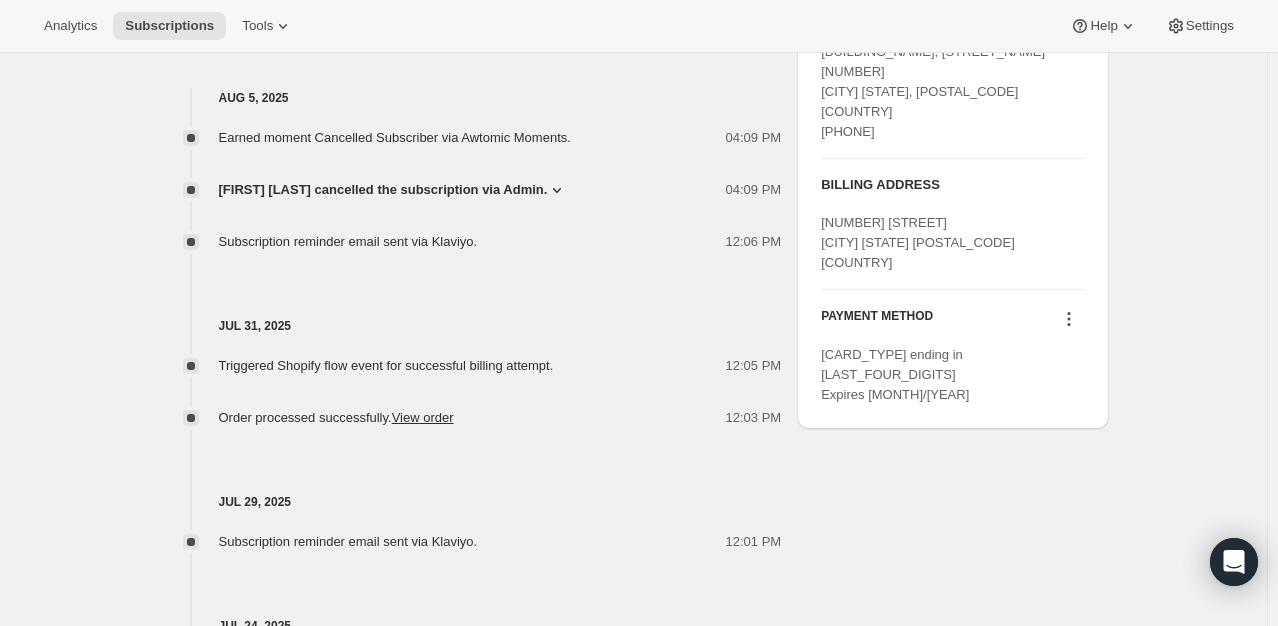 scroll, scrollTop: 700, scrollLeft: 0, axis: vertical 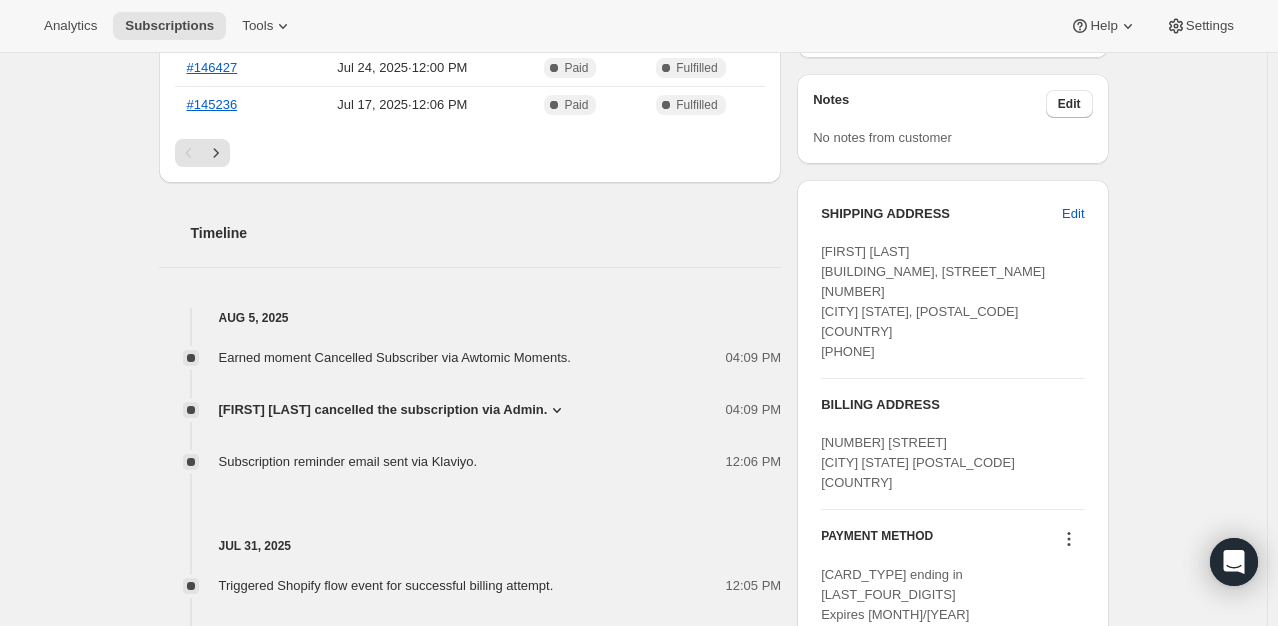 click on "Lauren Donaldson cancelled the subscription via Admin." at bounding box center [383, 410] 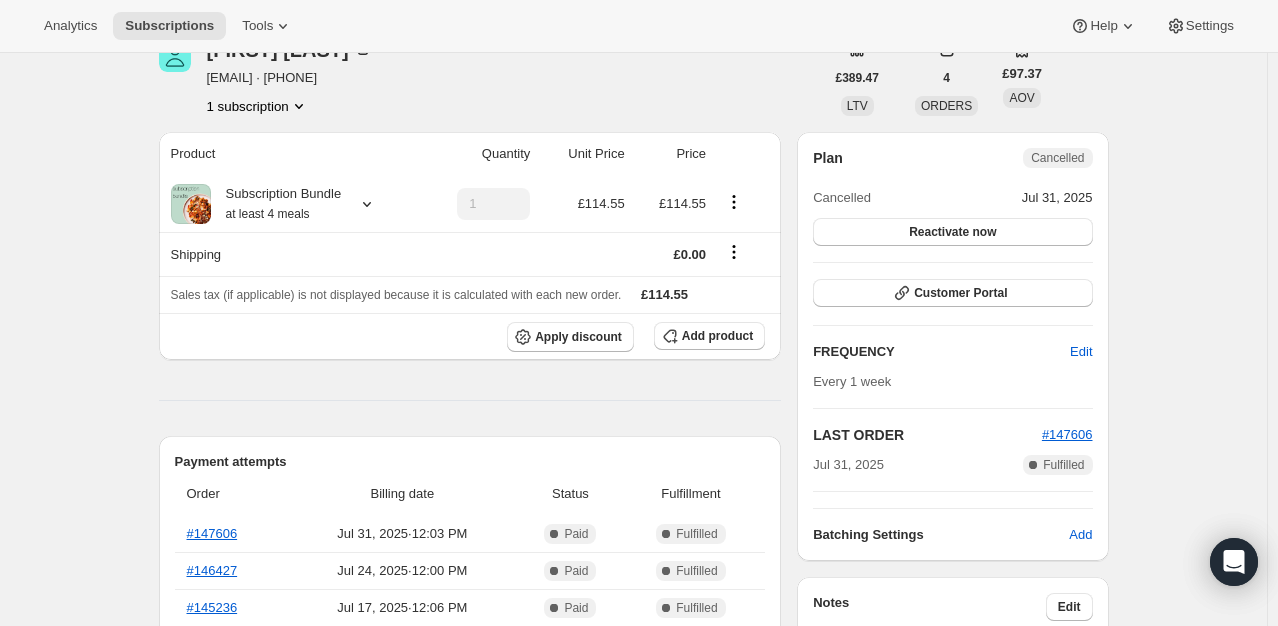 scroll, scrollTop: 200, scrollLeft: 0, axis: vertical 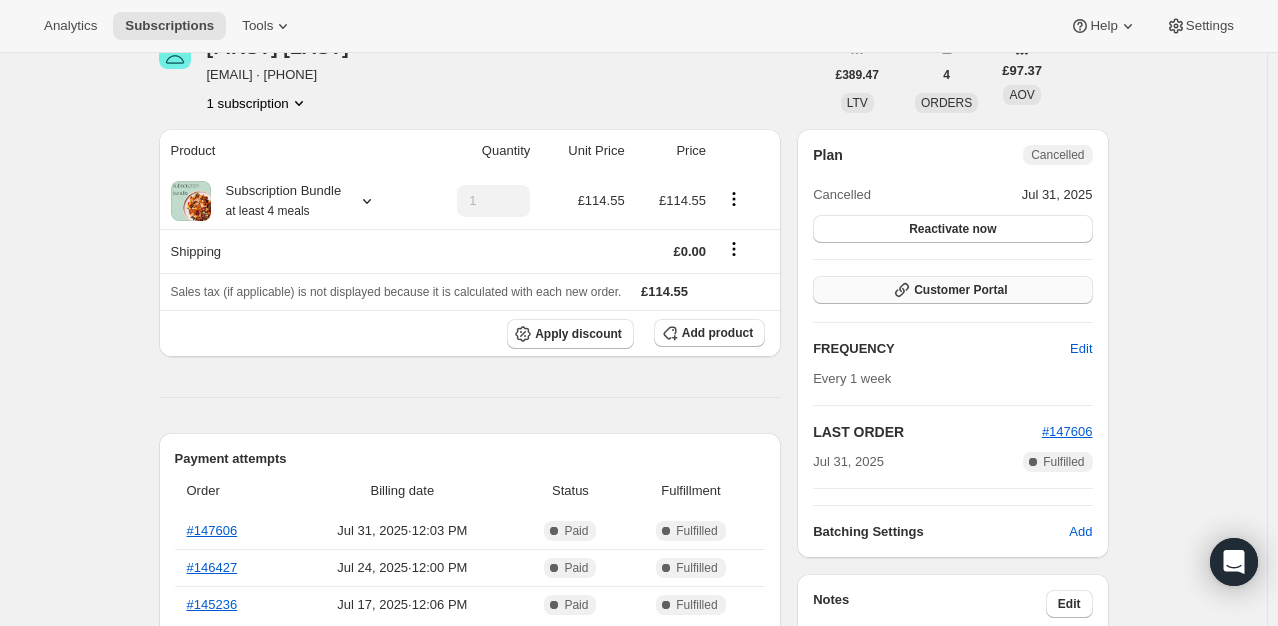 click on "Customer Portal" at bounding box center [952, 290] 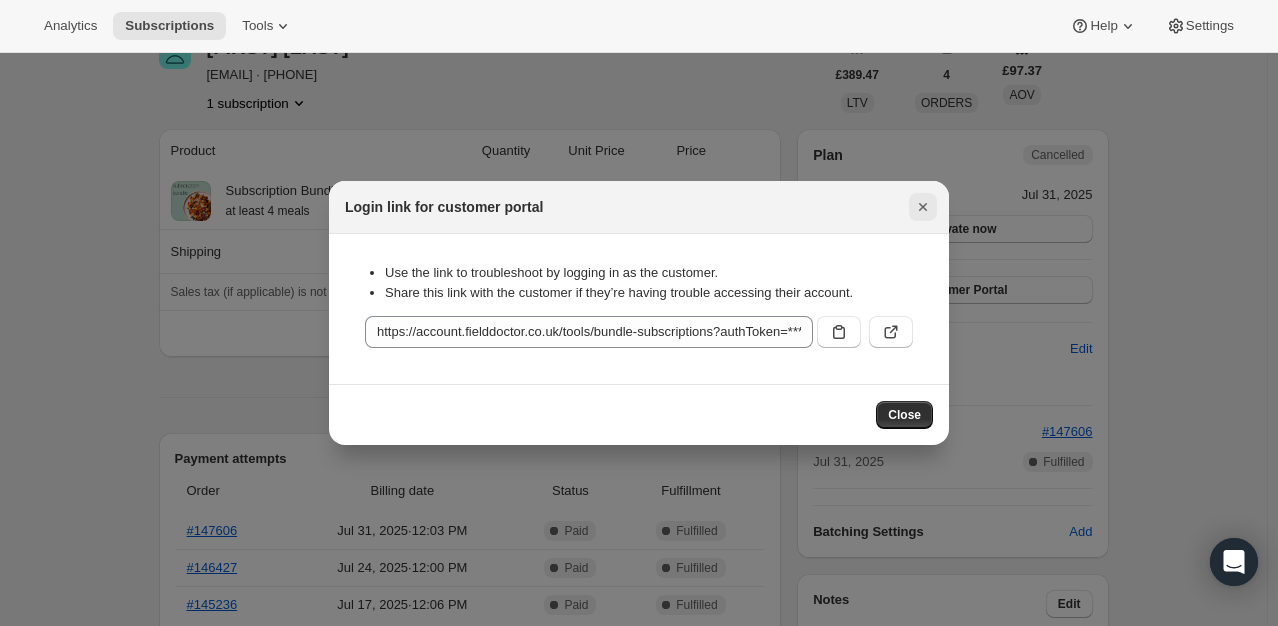 click 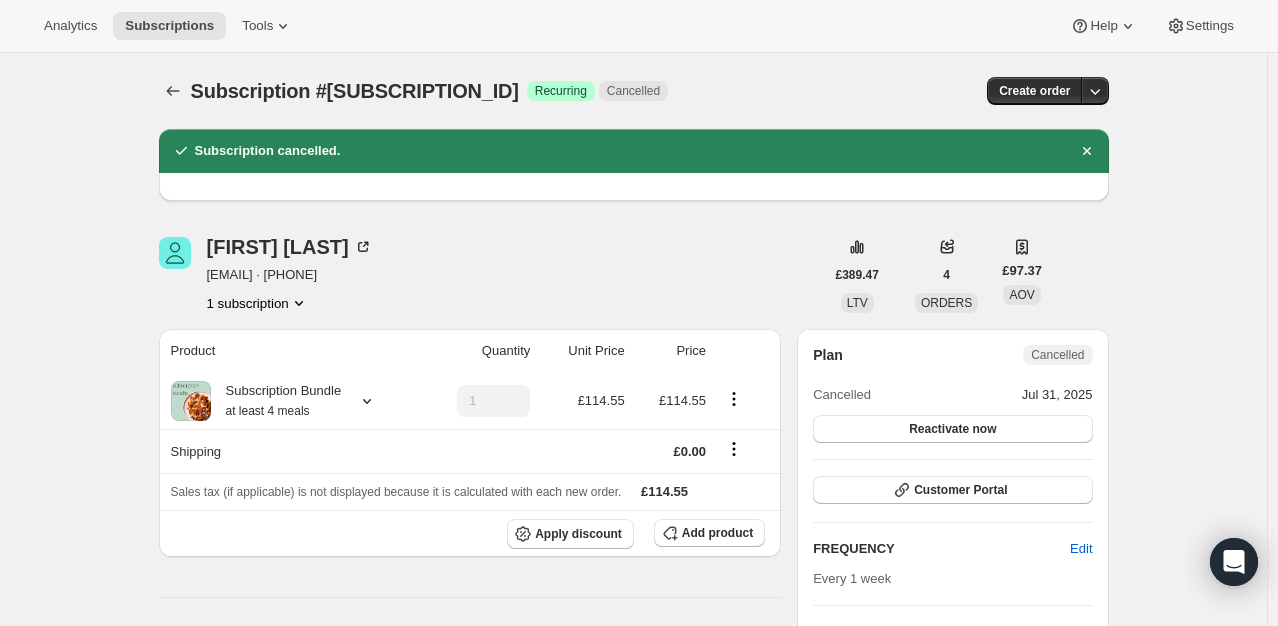 scroll, scrollTop: 0, scrollLeft: 0, axis: both 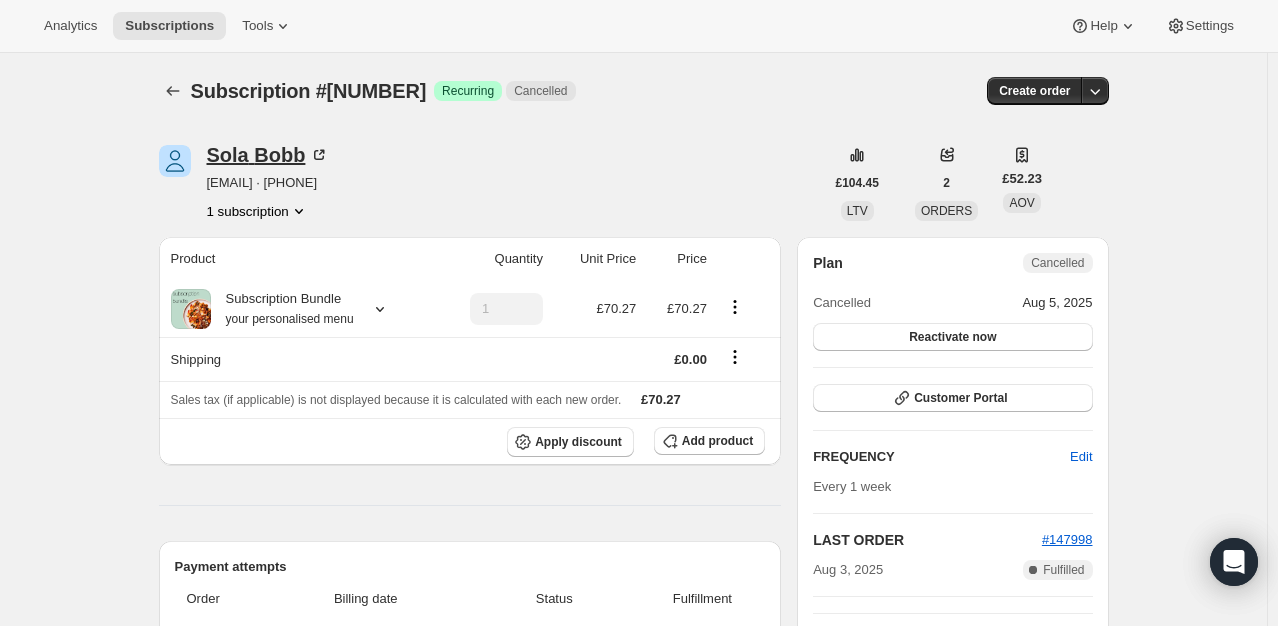 click on "Sola   Bobb" at bounding box center (268, 155) 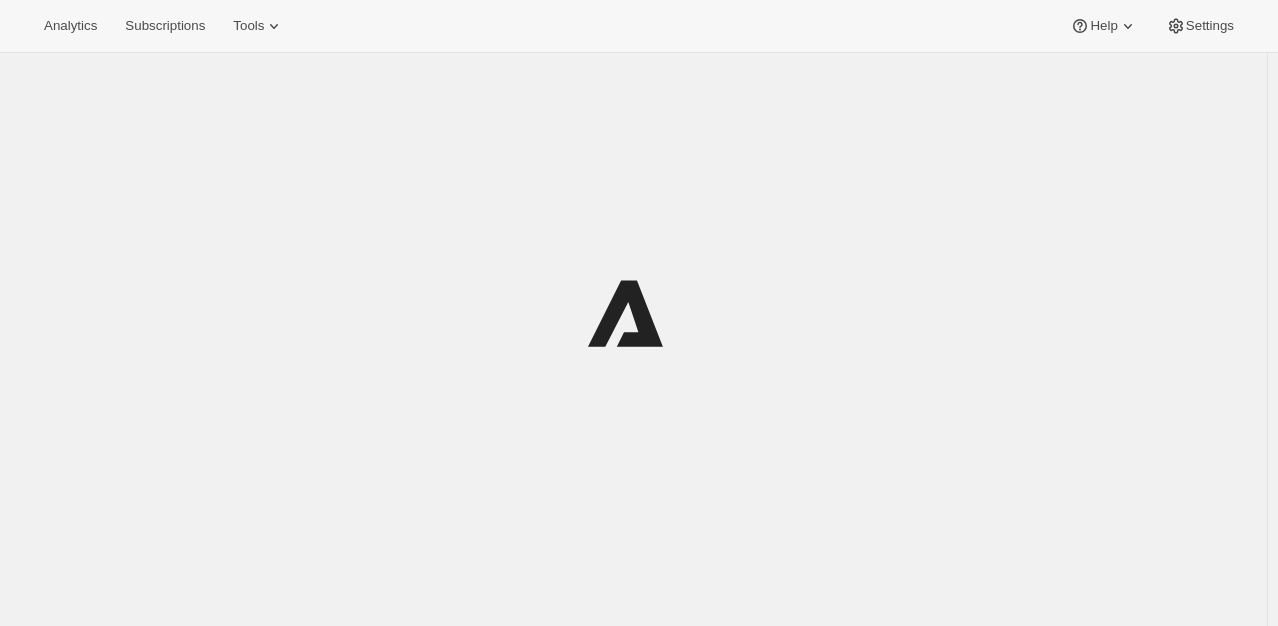 scroll, scrollTop: 0, scrollLeft: 0, axis: both 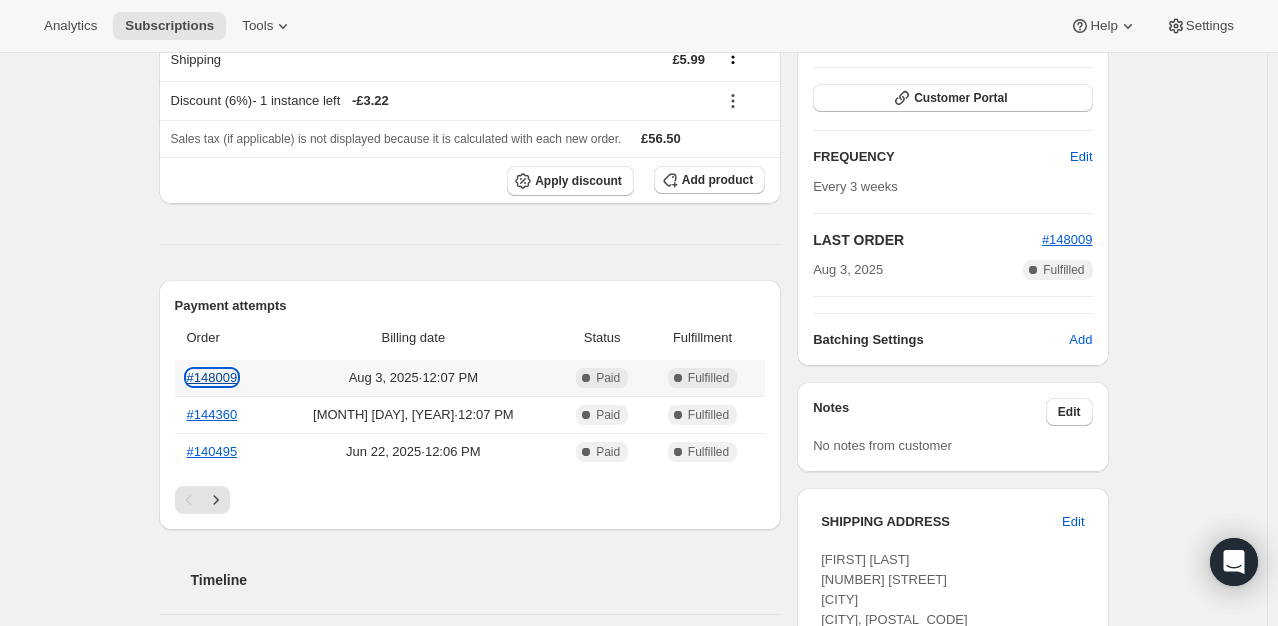 click on "#148009" at bounding box center [212, 377] 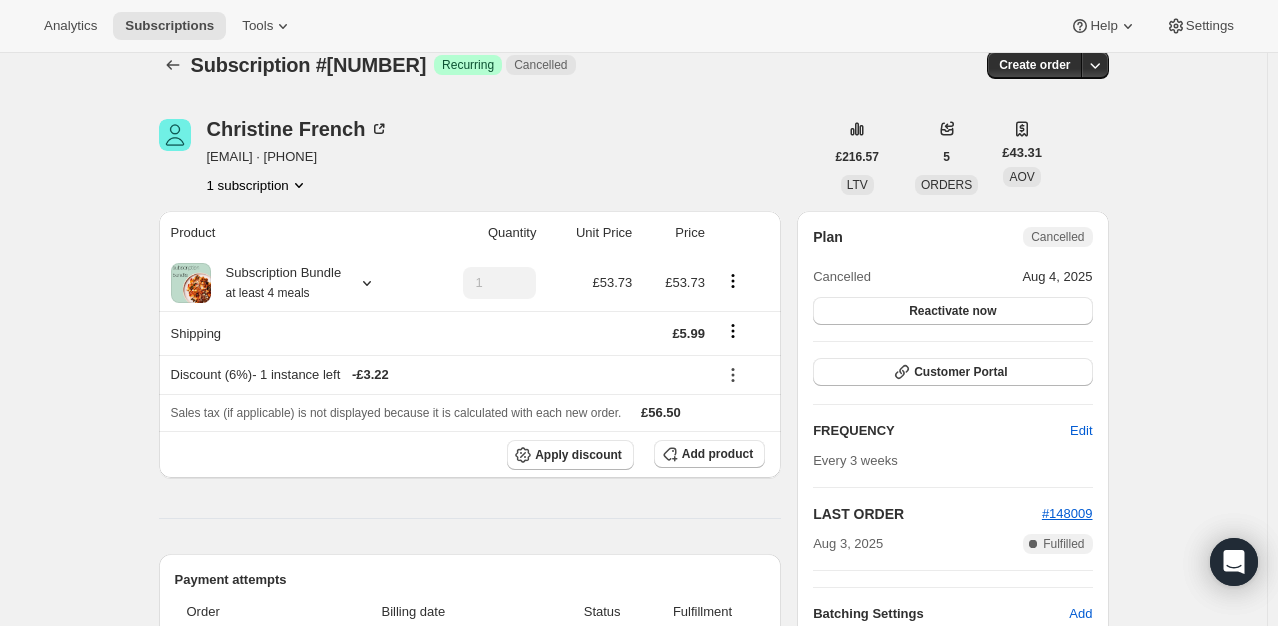 scroll, scrollTop: 0, scrollLeft: 0, axis: both 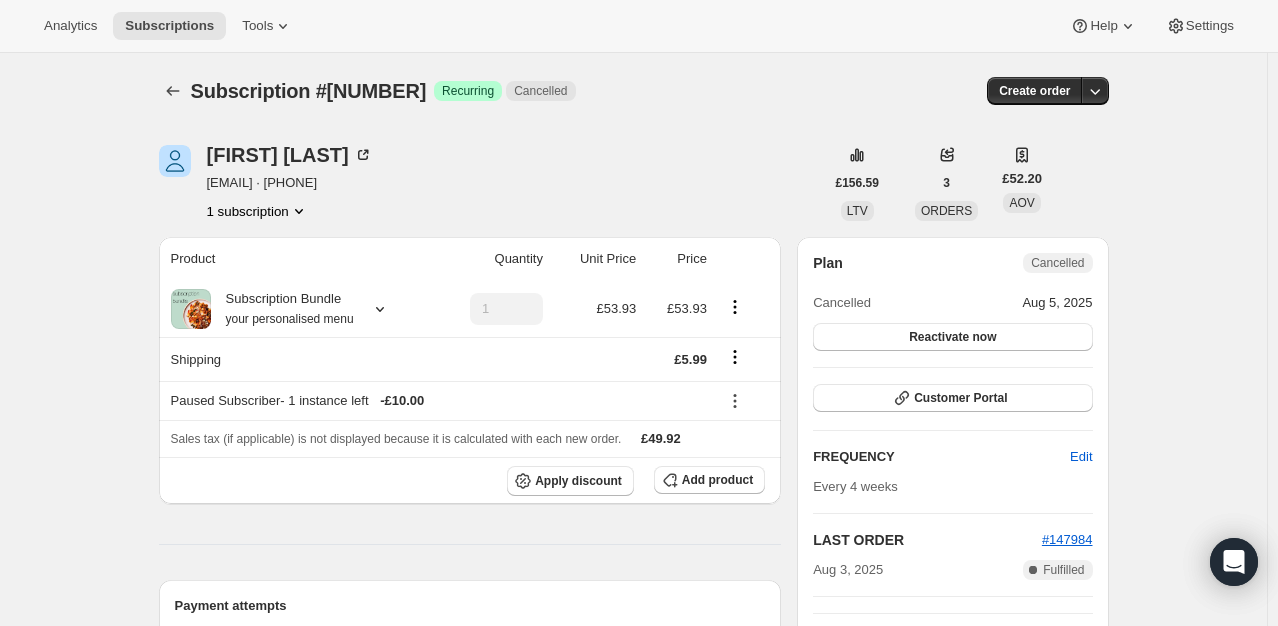 click on "Cancelled" at bounding box center [1057, 263] 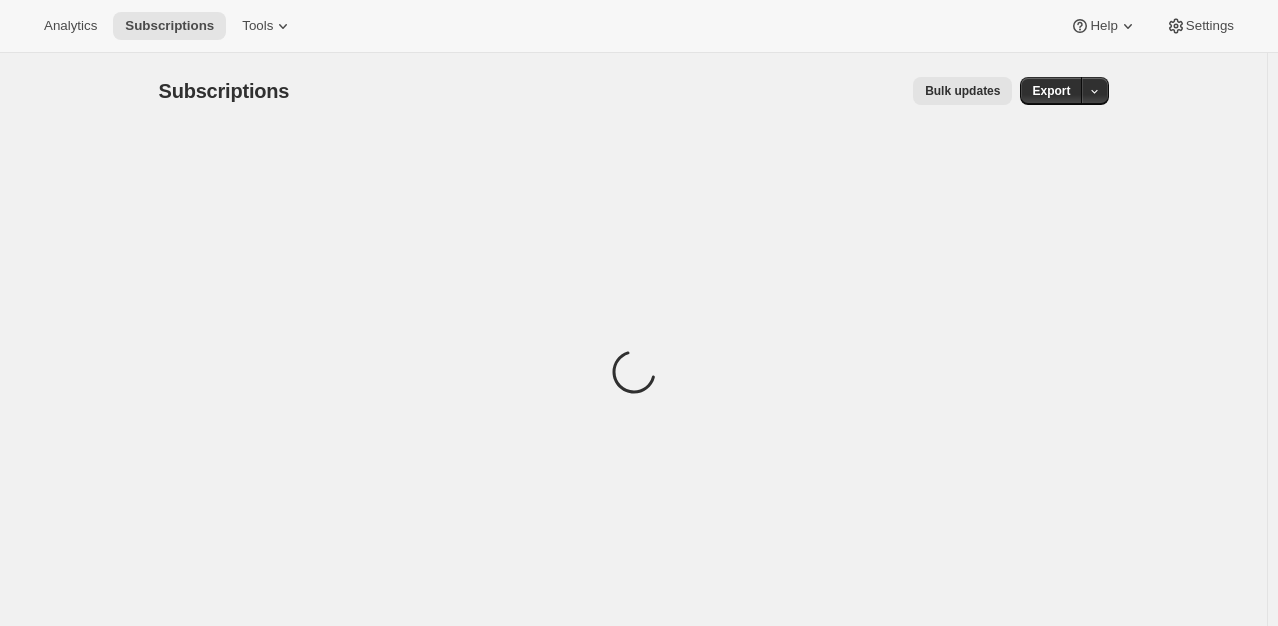 scroll, scrollTop: 0, scrollLeft: 0, axis: both 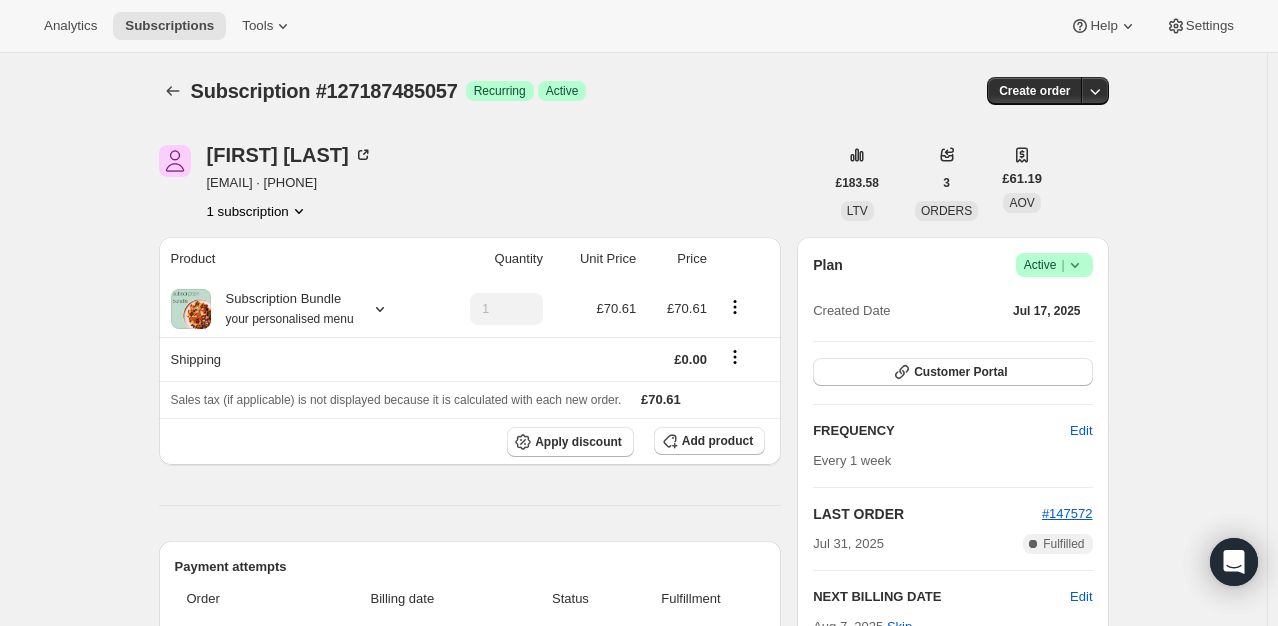 click 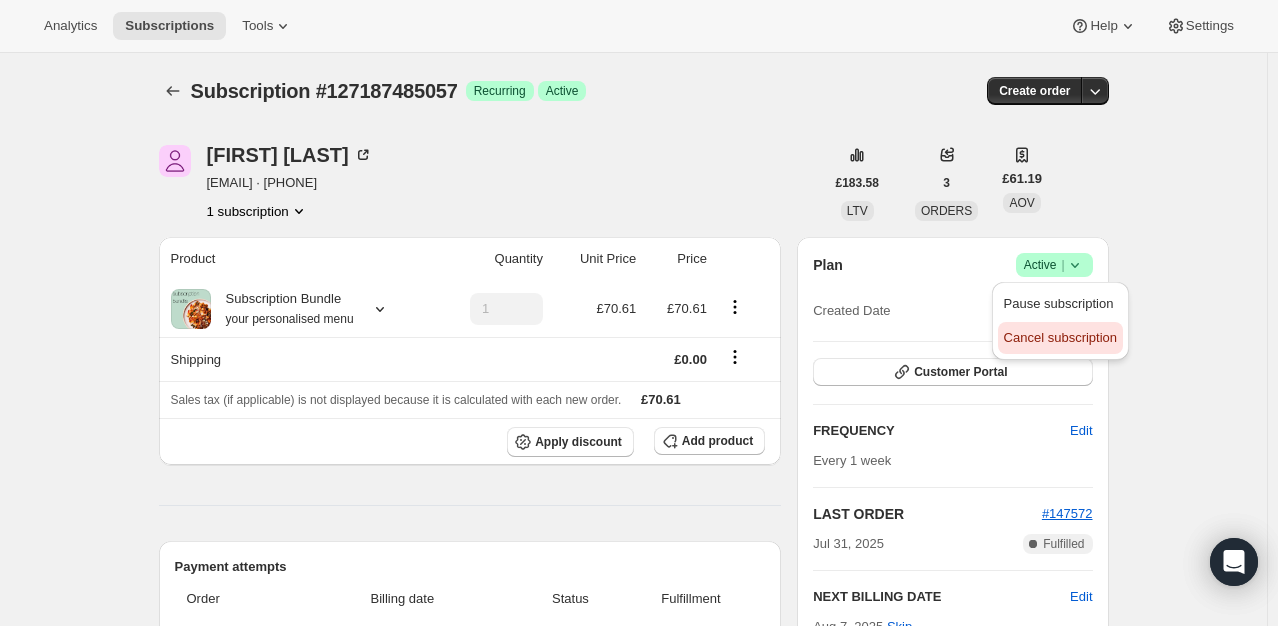 click on "Cancel subscription" at bounding box center (1060, 337) 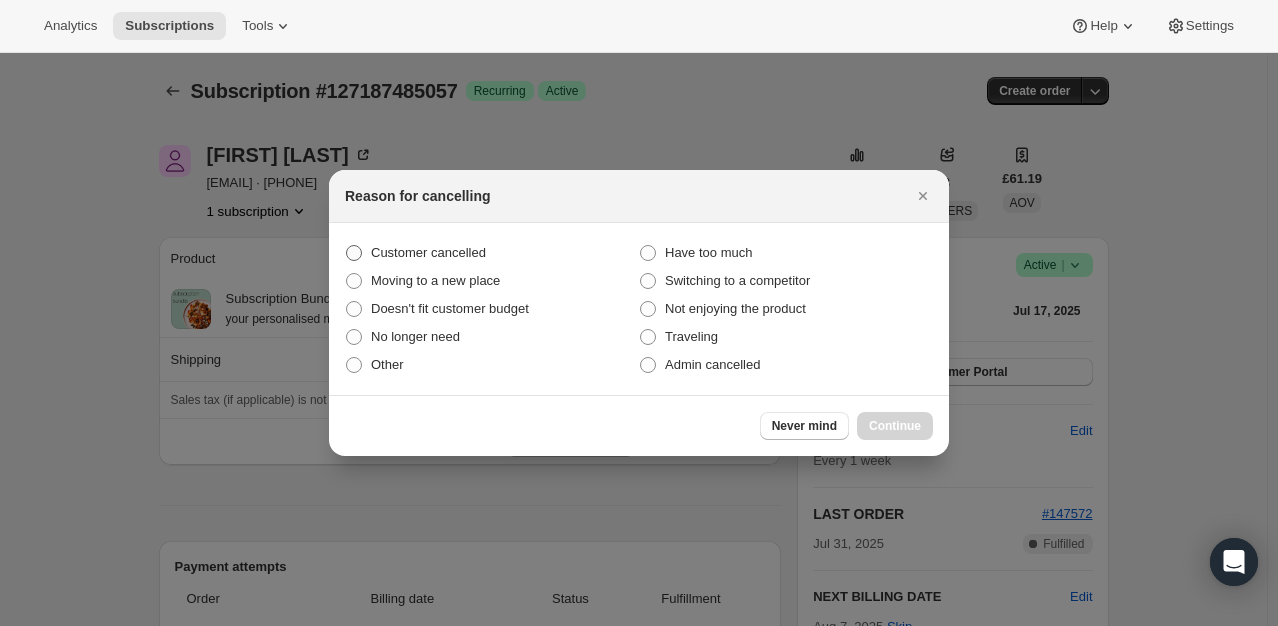 click on "Customer cancelled" at bounding box center (428, 252) 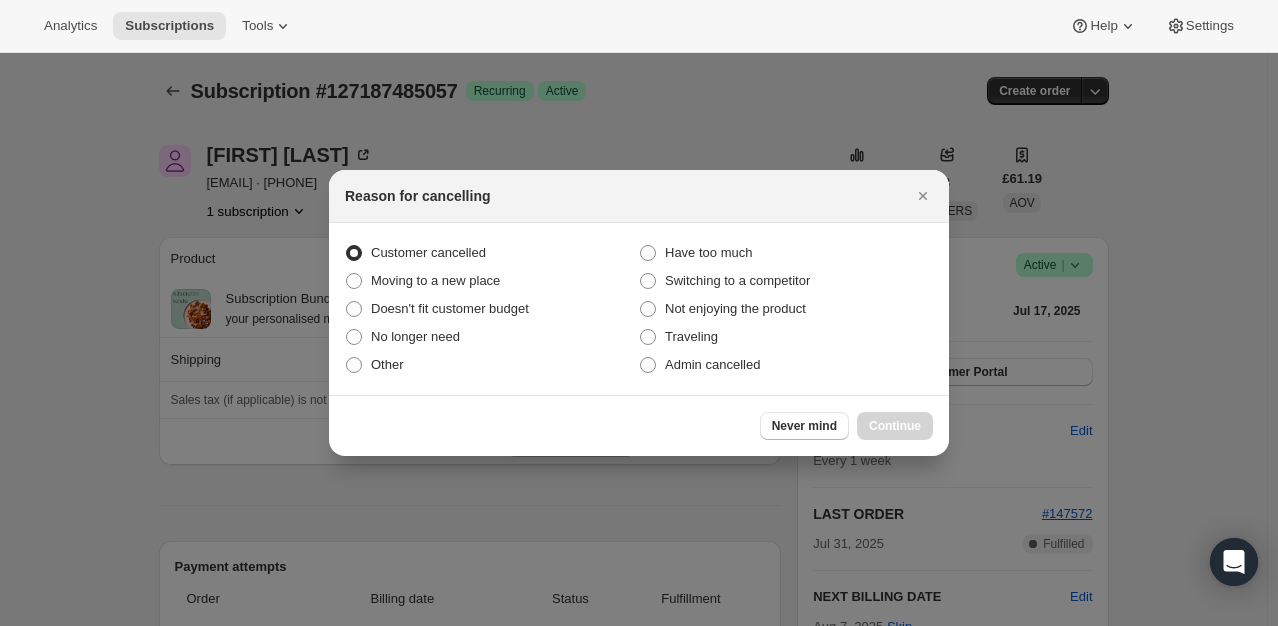radio on "true" 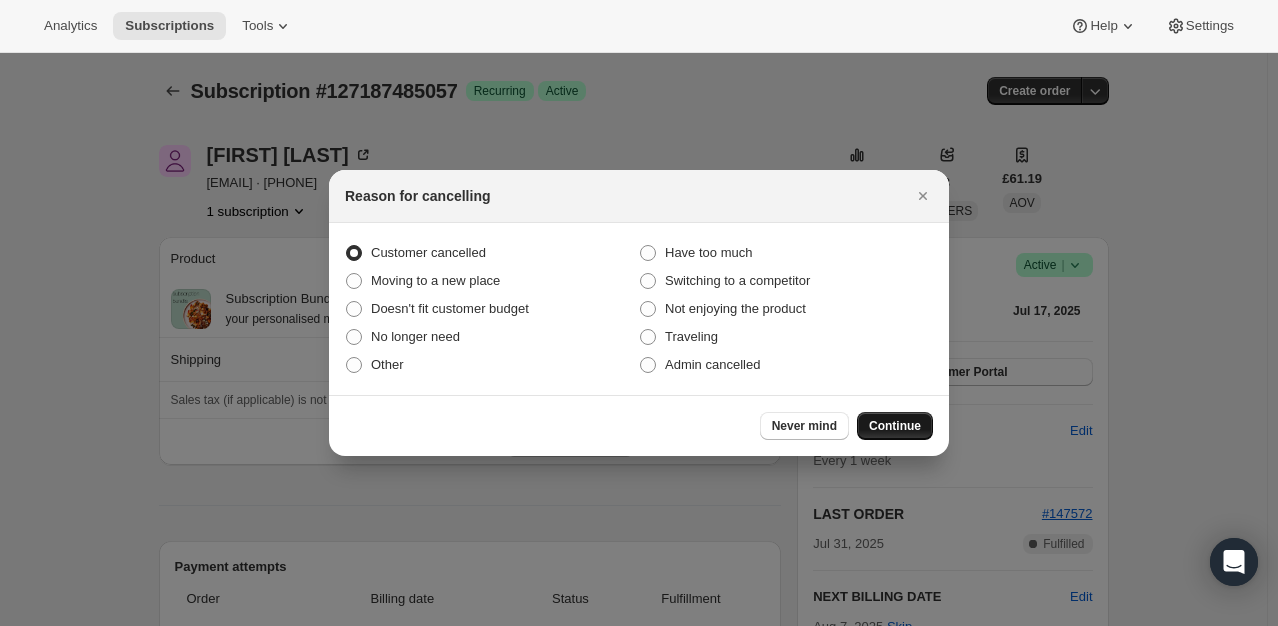 click on "Continue" at bounding box center [895, 426] 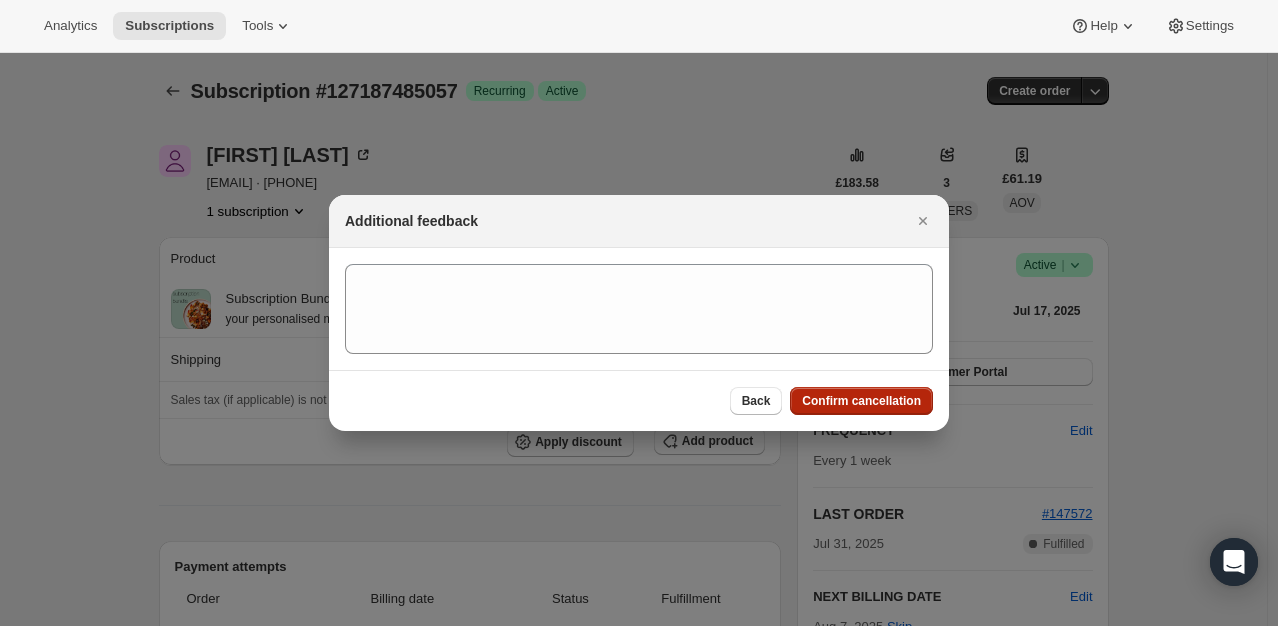 click on "Confirm cancellation" at bounding box center (861, 401) 